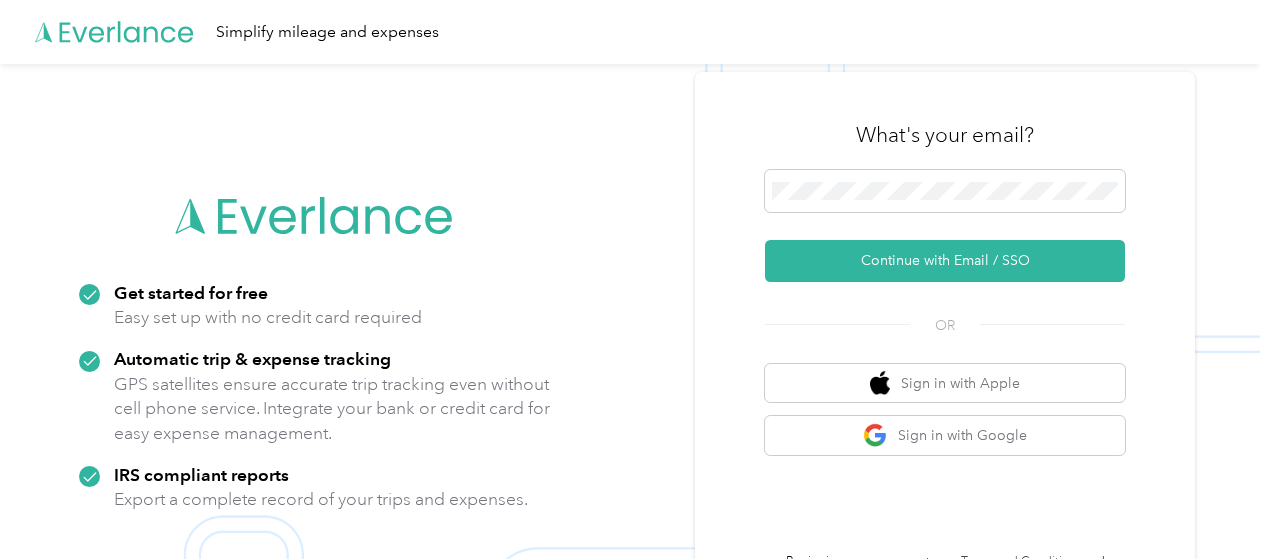 scroll, scrollTop: 0, scrollLeft: 0, axis: both 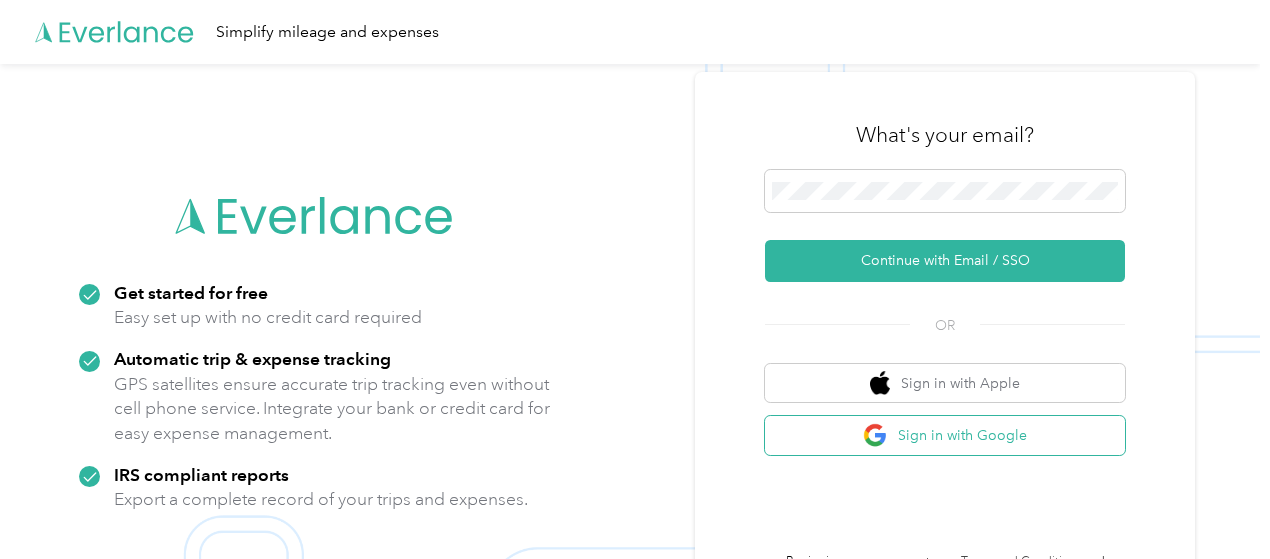 click on "Sign in with Google" at bounding box center (945, 435) 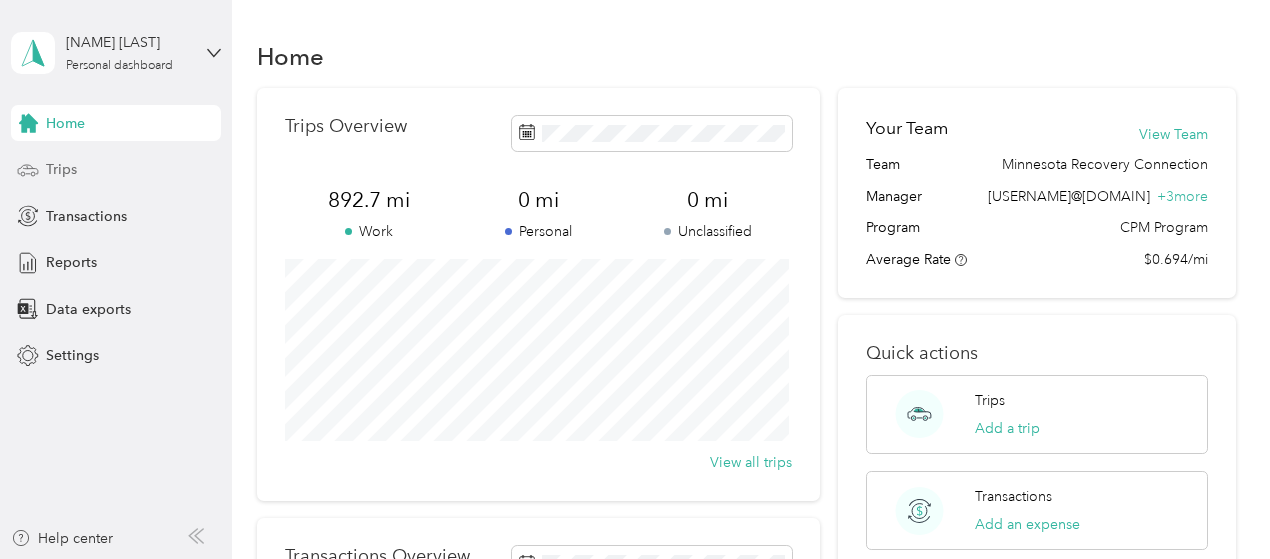 click on "Trips" at bounding box center [61, 169] 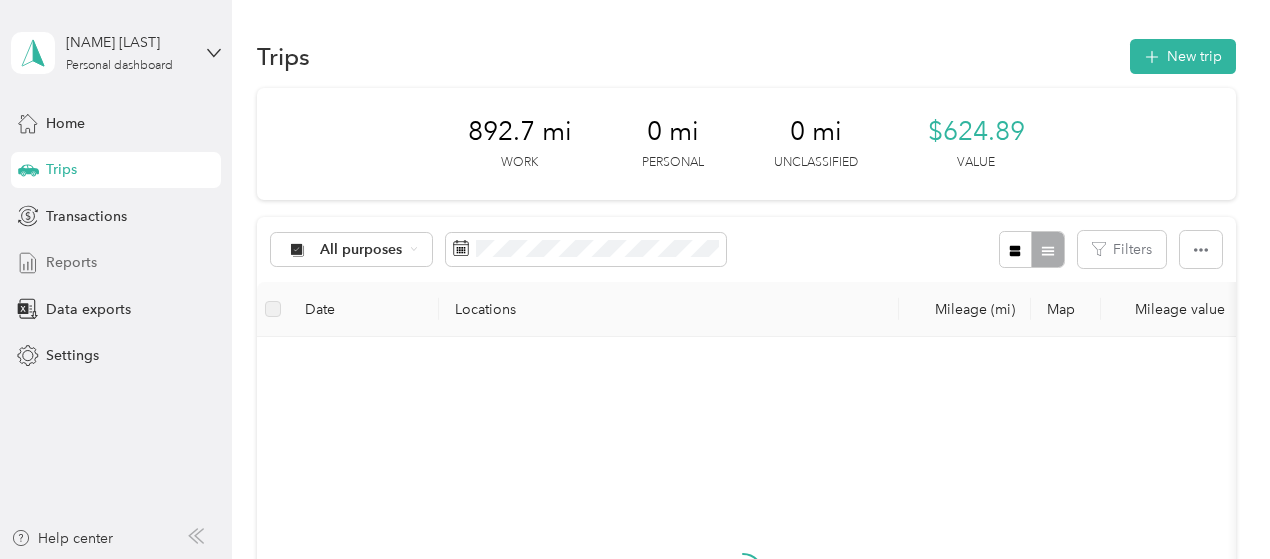 click on "Reports" at bounding box center (71, 262) 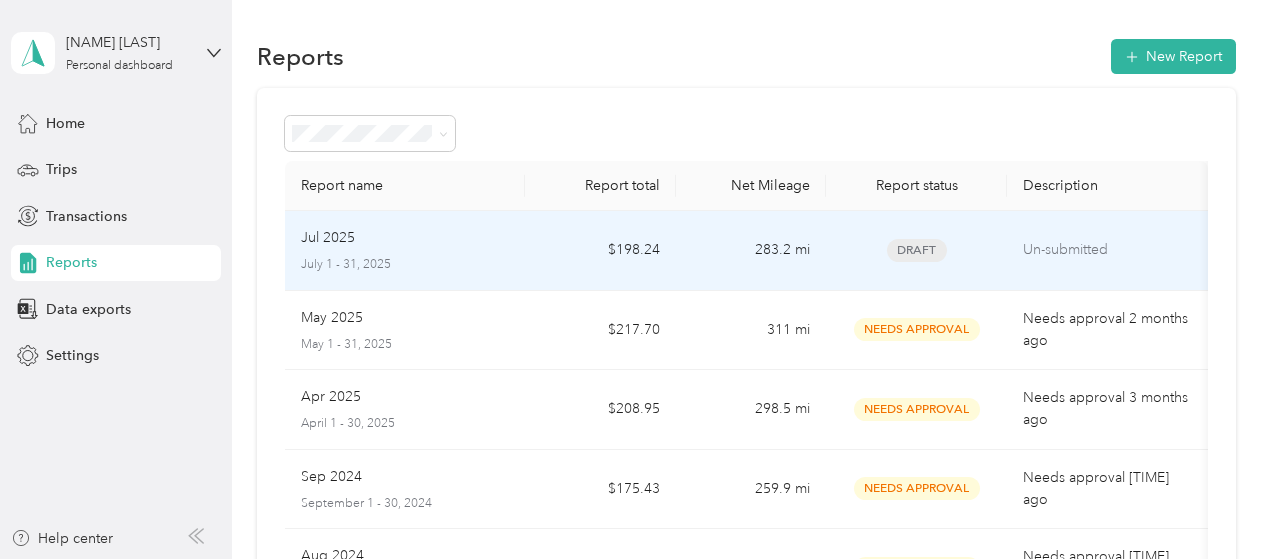 click on "Jul 2025 July 1 - 31, 2025" at bounding box center [405, 250] 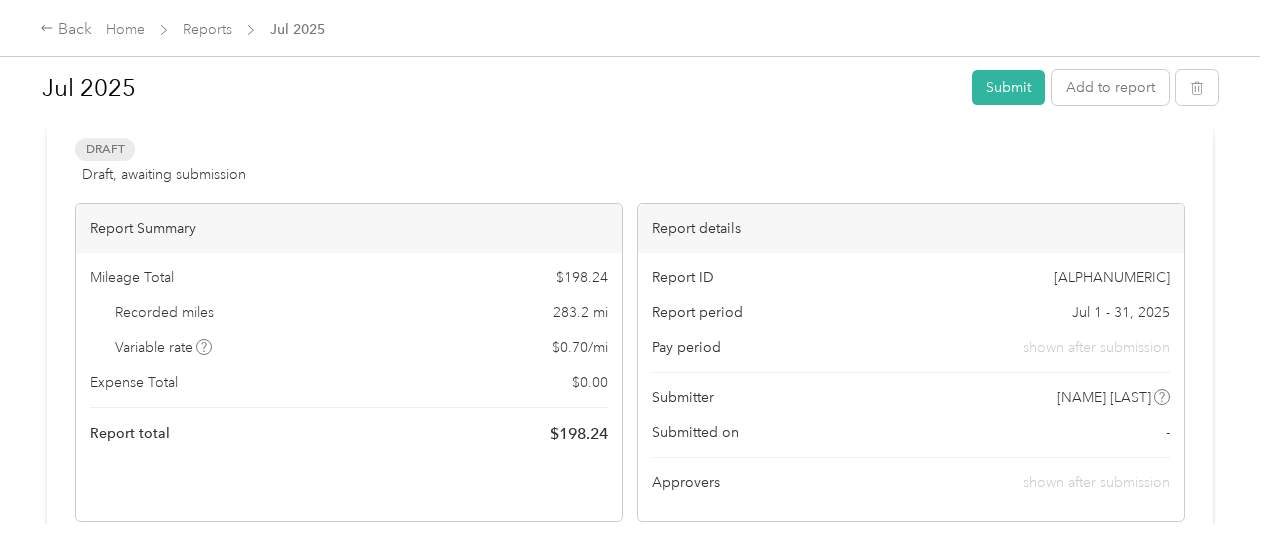scroll, scrollTop: 100, scrollLeft: 0, axis: vertical 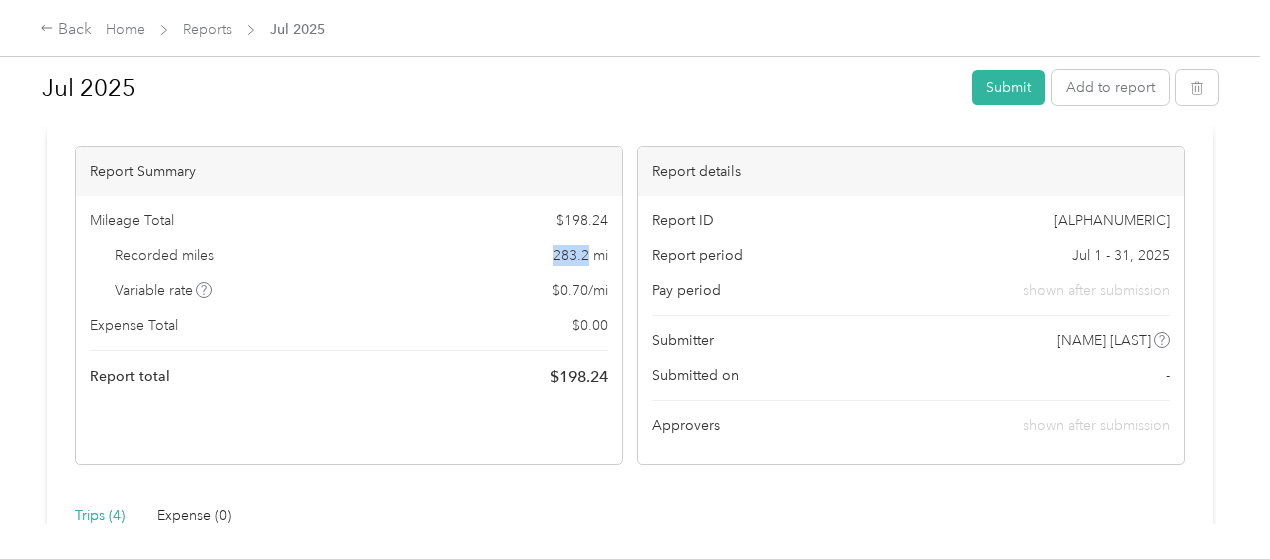 drag, startPoint x: 354, startPoint y: 252, endPoint x: 387, endPoint y: 262, distance: 34.48188 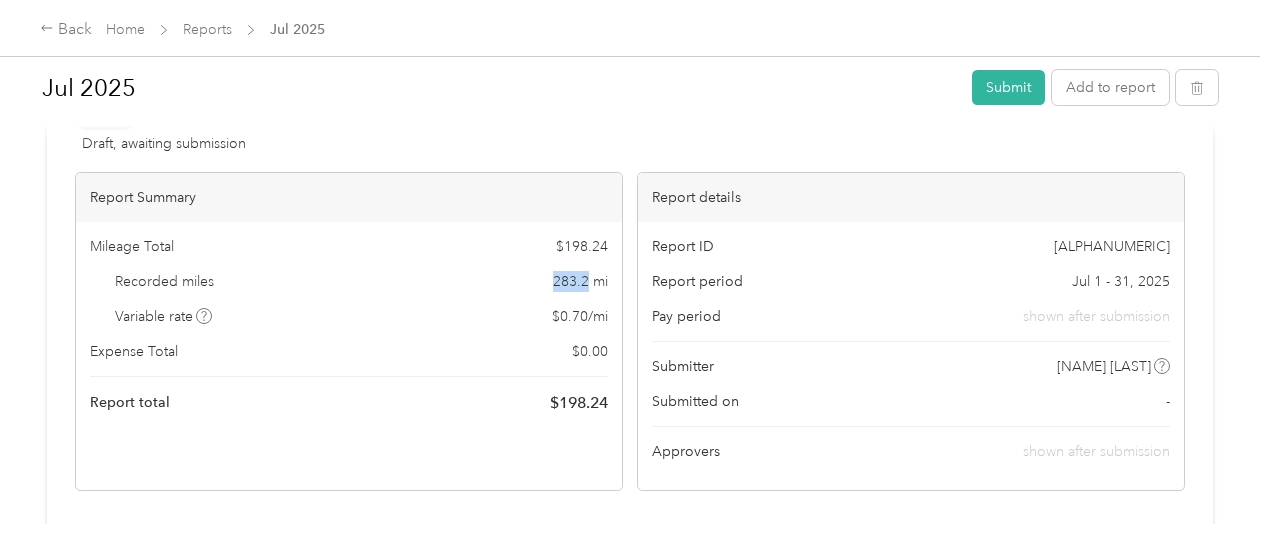 scroll, scrollTop: 0, scrollLeft: 0, axis: both 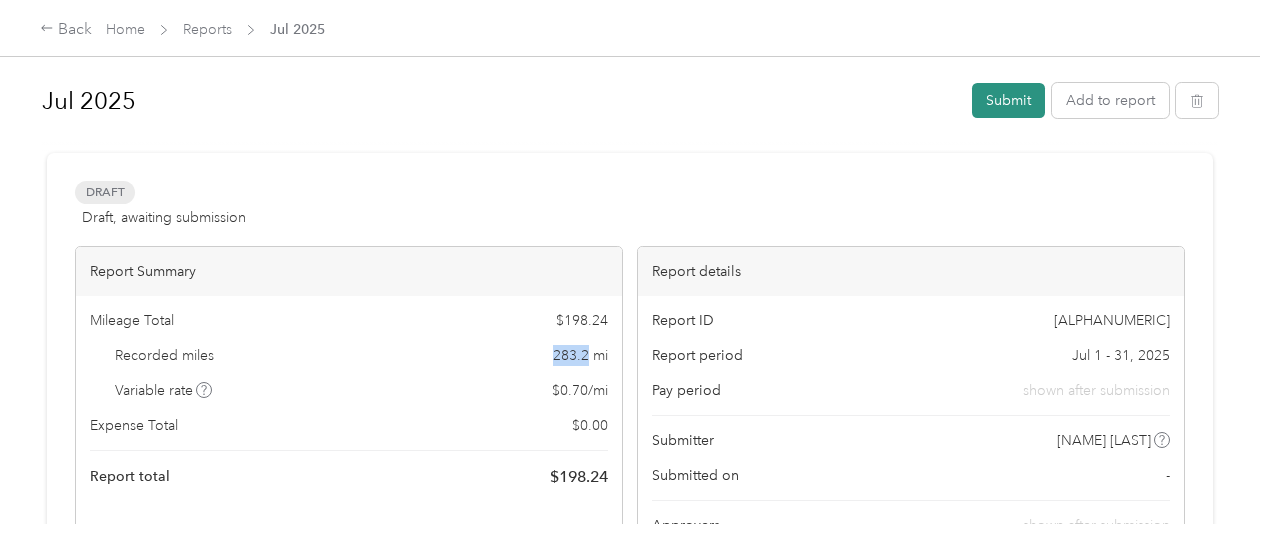 click on "Submit" at bounding box center (1008, 100) 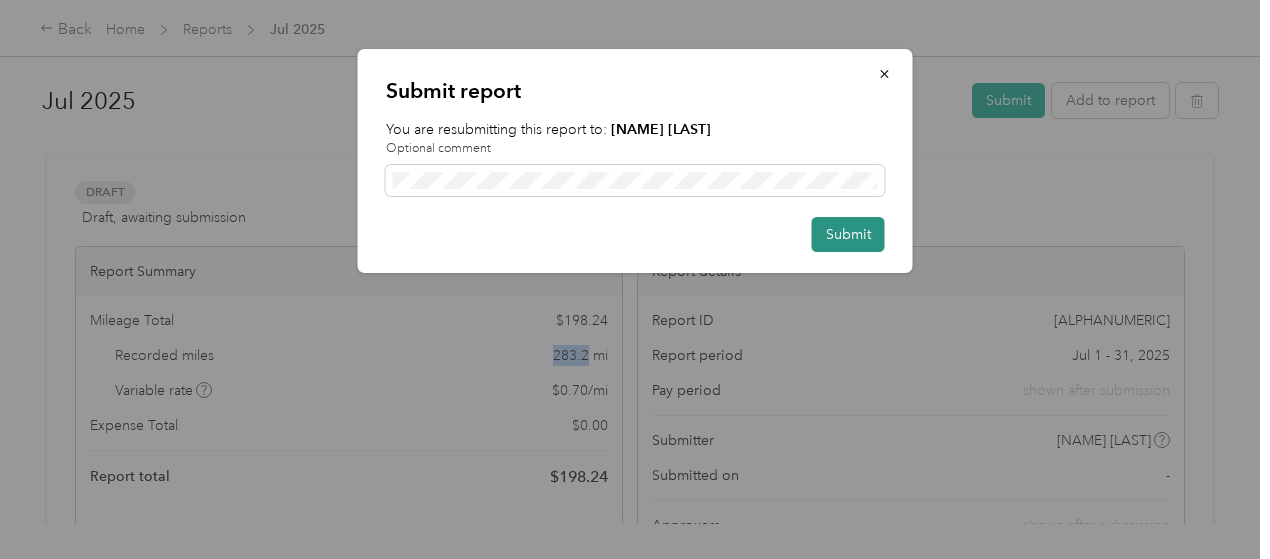 click on "Submit" at bounding box center (848, 234) 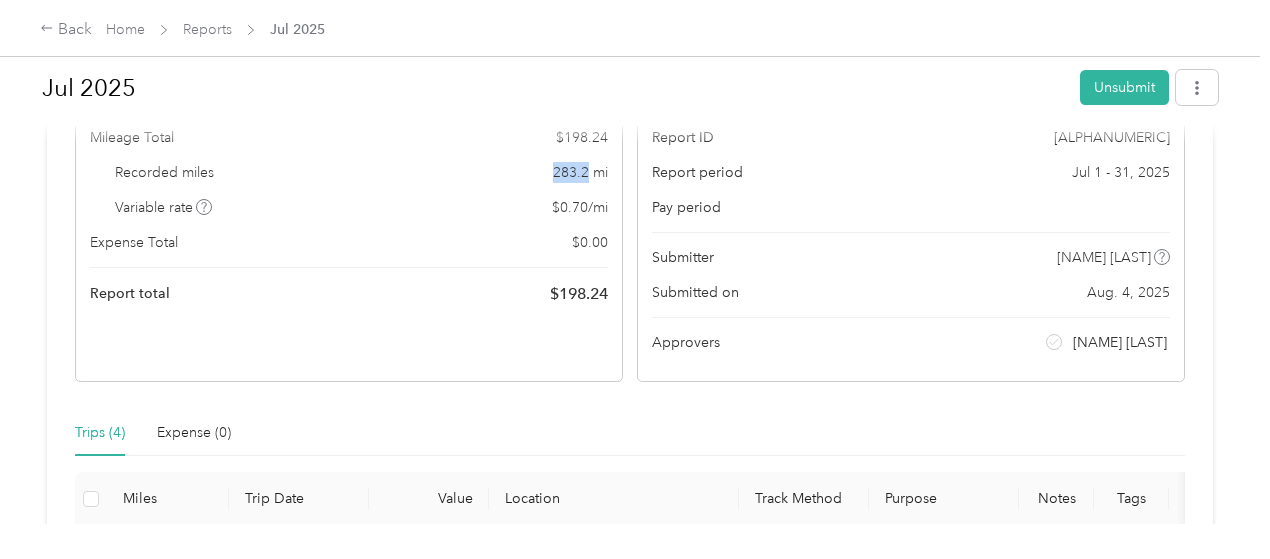 scroll, scrollTop: 0, scrollLeft: 0, axis: both 